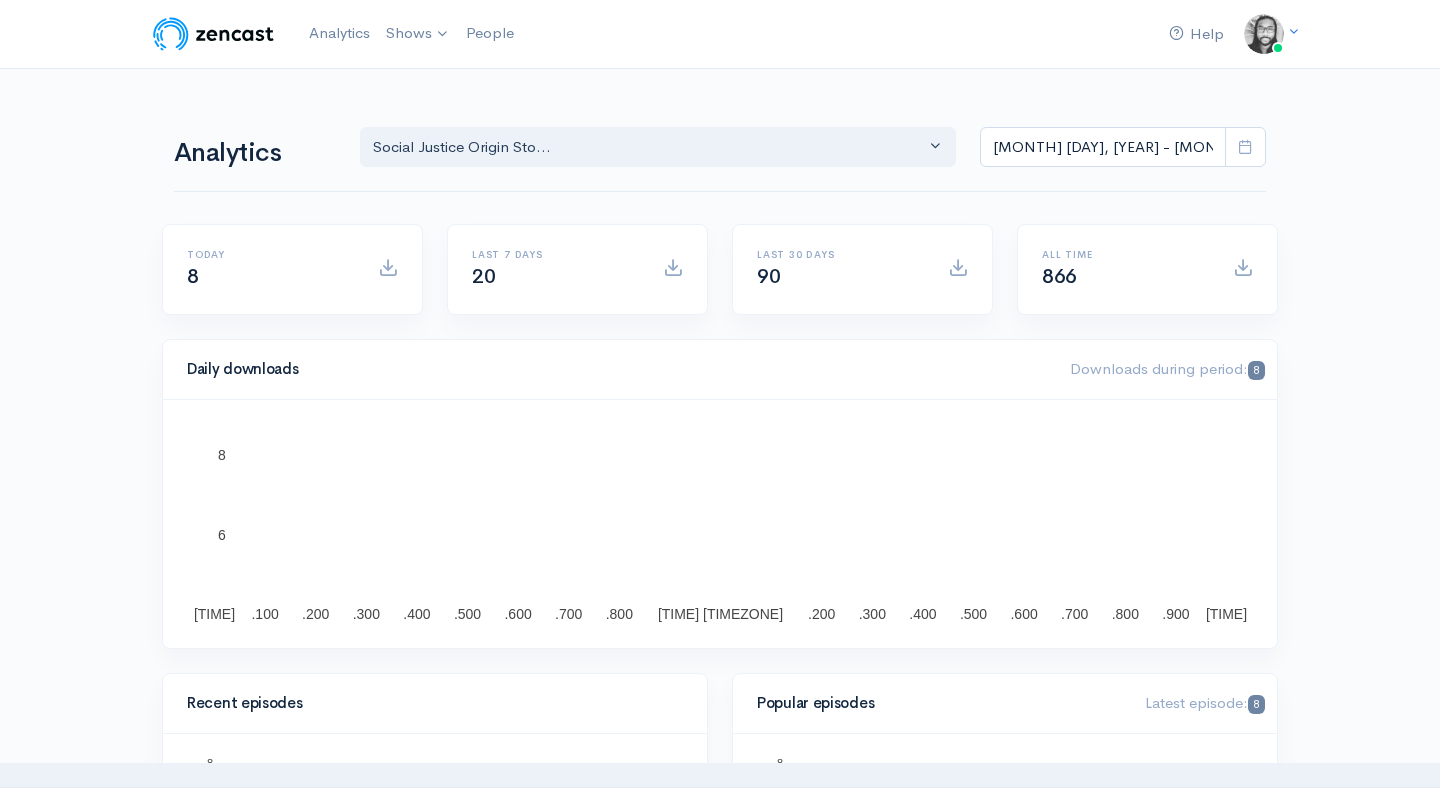 scroll, scrollTop: 0, scrollLeft: 0, axis: both 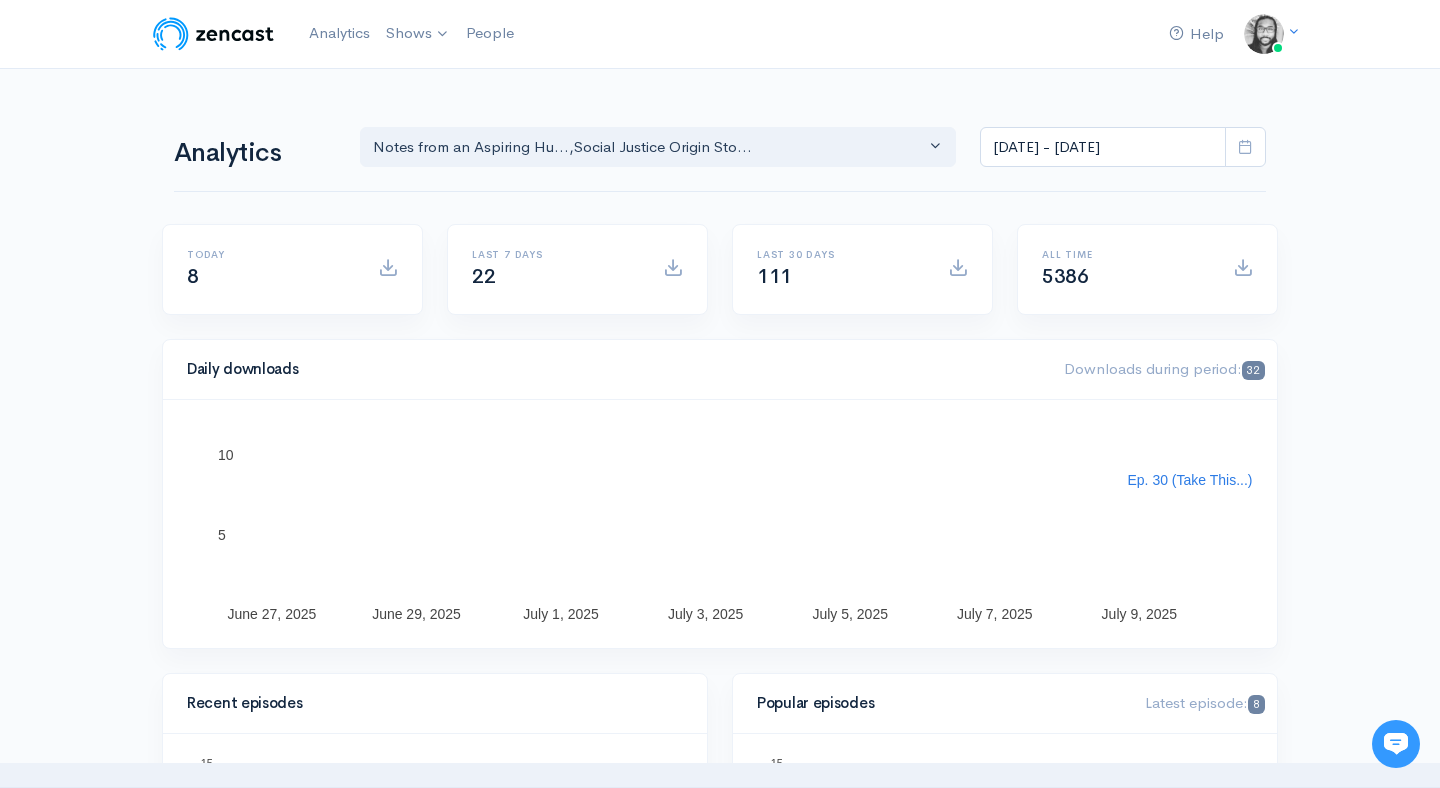click on "Help
Notifications
View all
Your profile   Team settings     Default team   Current     Logout
Analytics
Shows
Social Justice Origin Stories
Notes from an Aspiring Humanitarian
Add a new show
People
Analytics
Notes from an Aspiring Hu... Social Justice Origin Sto... Notes from an Aspiring Hu... ,  Social Justice Origin Sto...     Jun 26, 2025 - Jul 9, 2025
Today
8
Last 7 days
22
Last 30 days
111
All time
5386       32" at bounding box center [720, 1417] 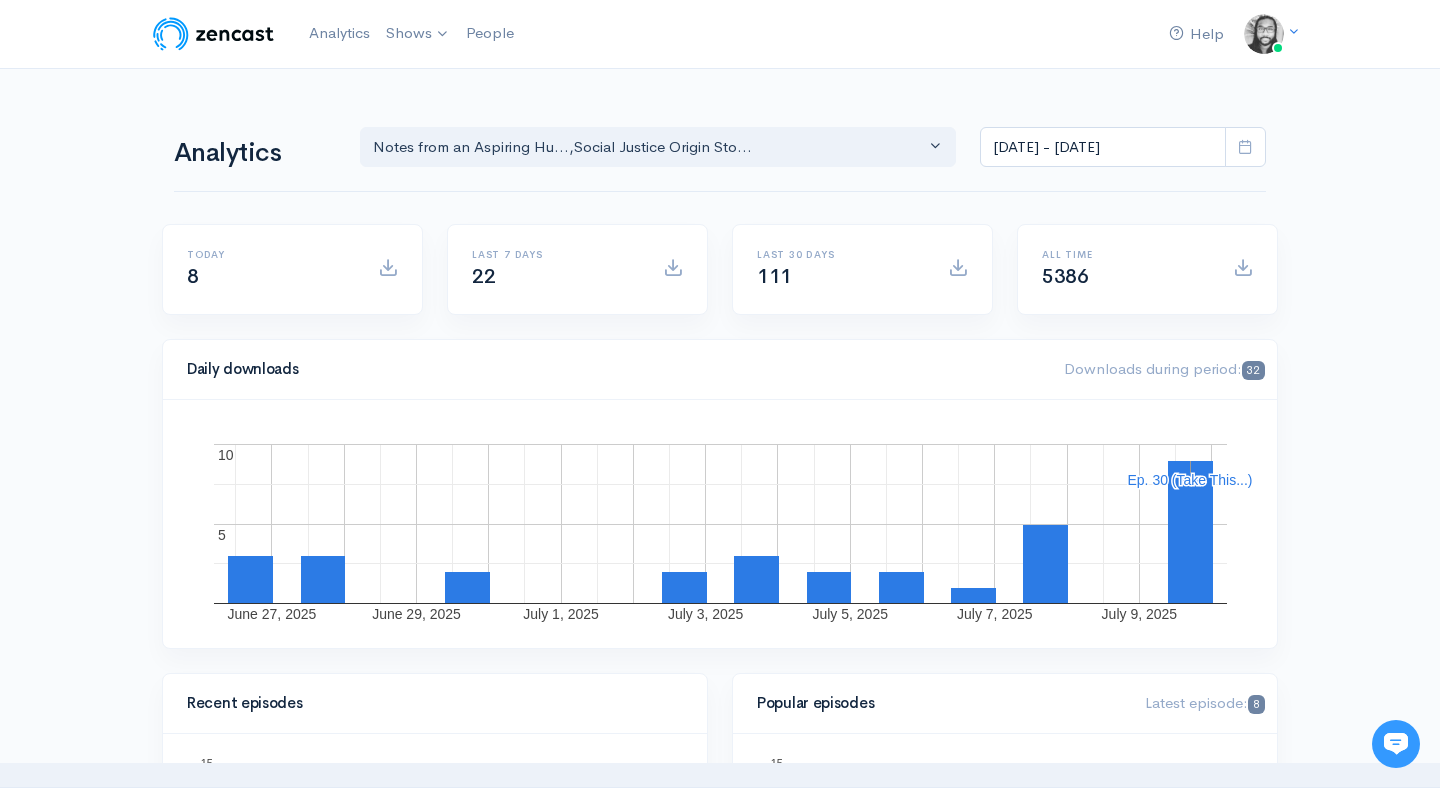 click on "Analytics" at bounding box center (255, 153) 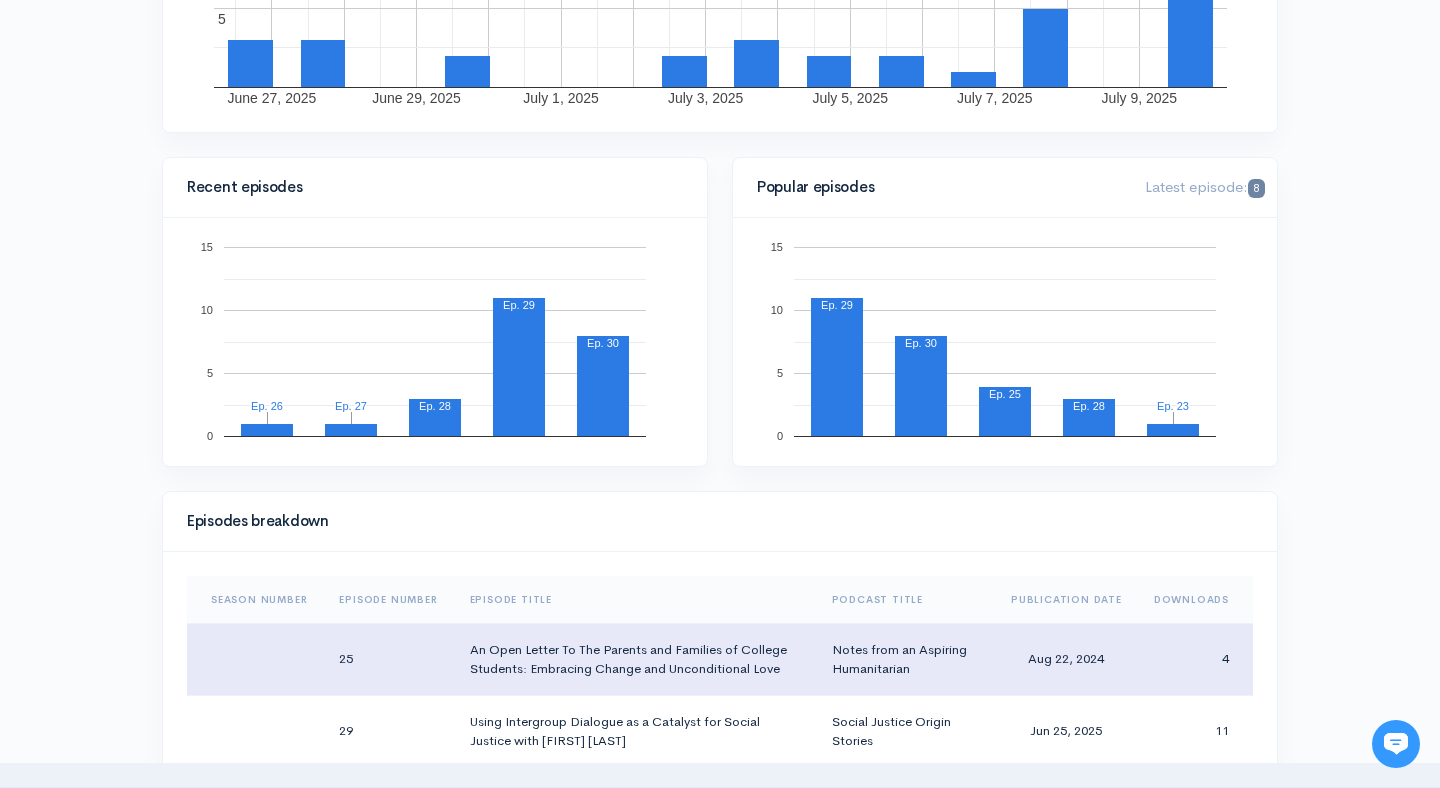 scroll, scrollTop: 0, scrollLeft: 0, axis: both 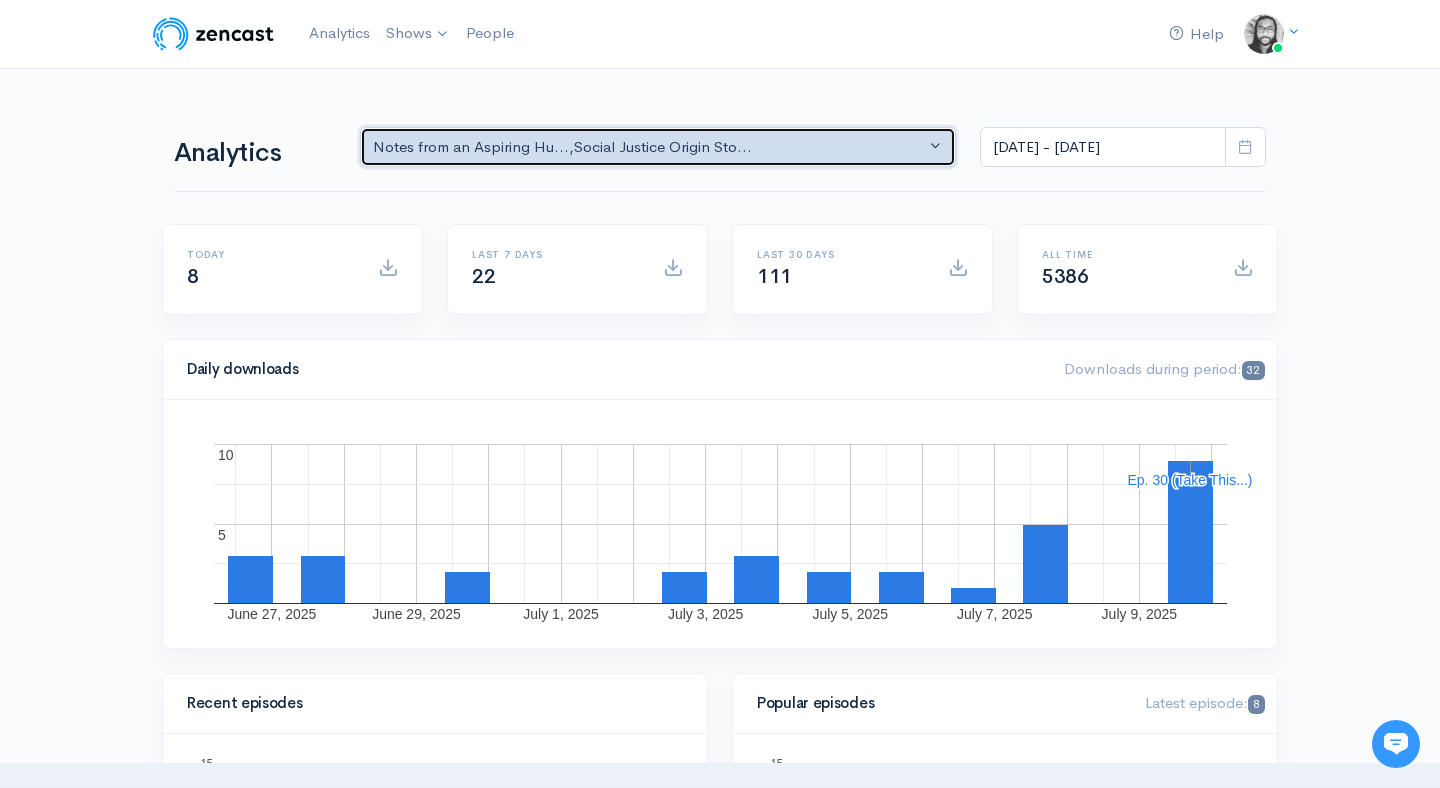 click on "Notes from an Aspiring Hu... ,  Social Justice Origin Sto..." at bounding box center [649, 147] 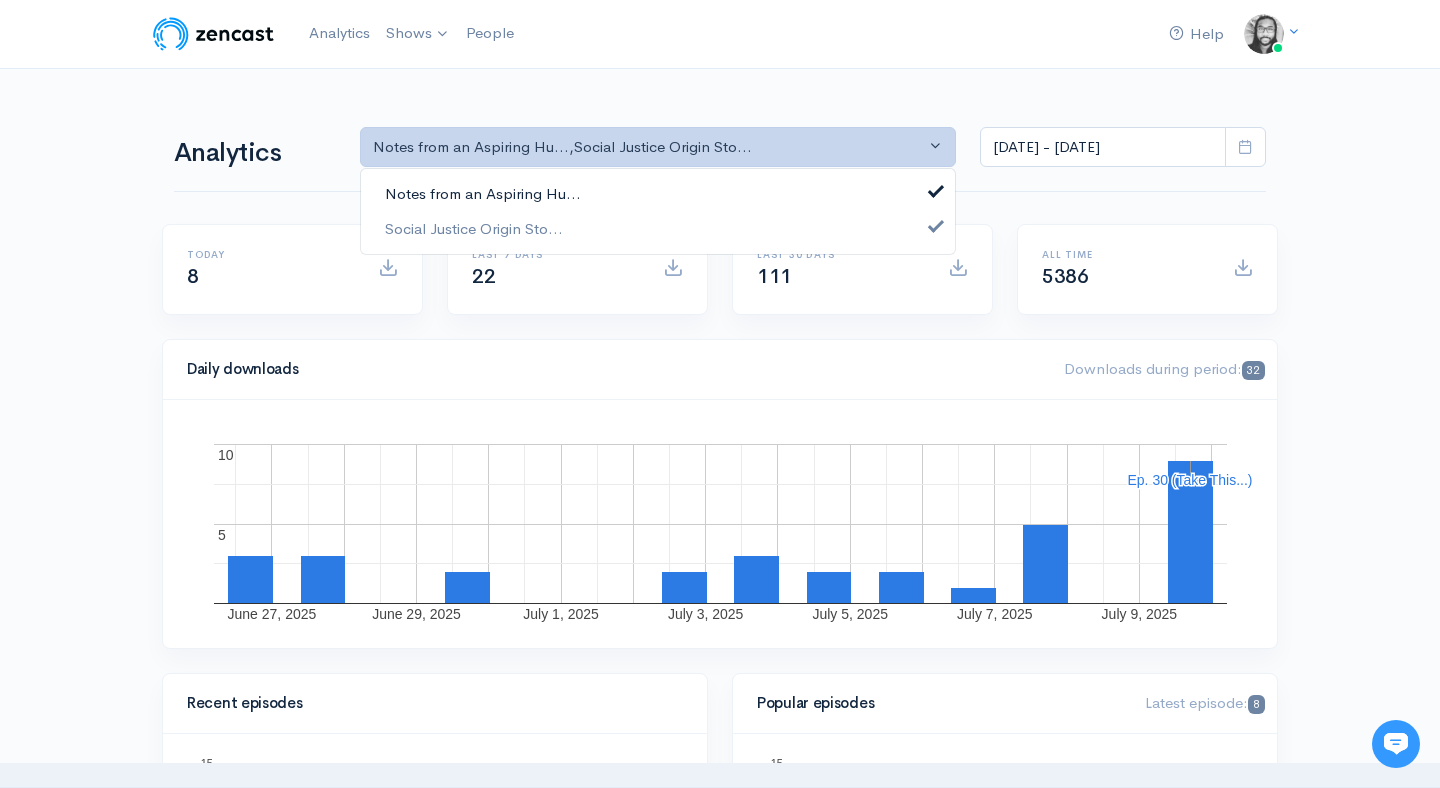 click on "Notes from an Aspiring Hu..." at bounding box center (658, 194) 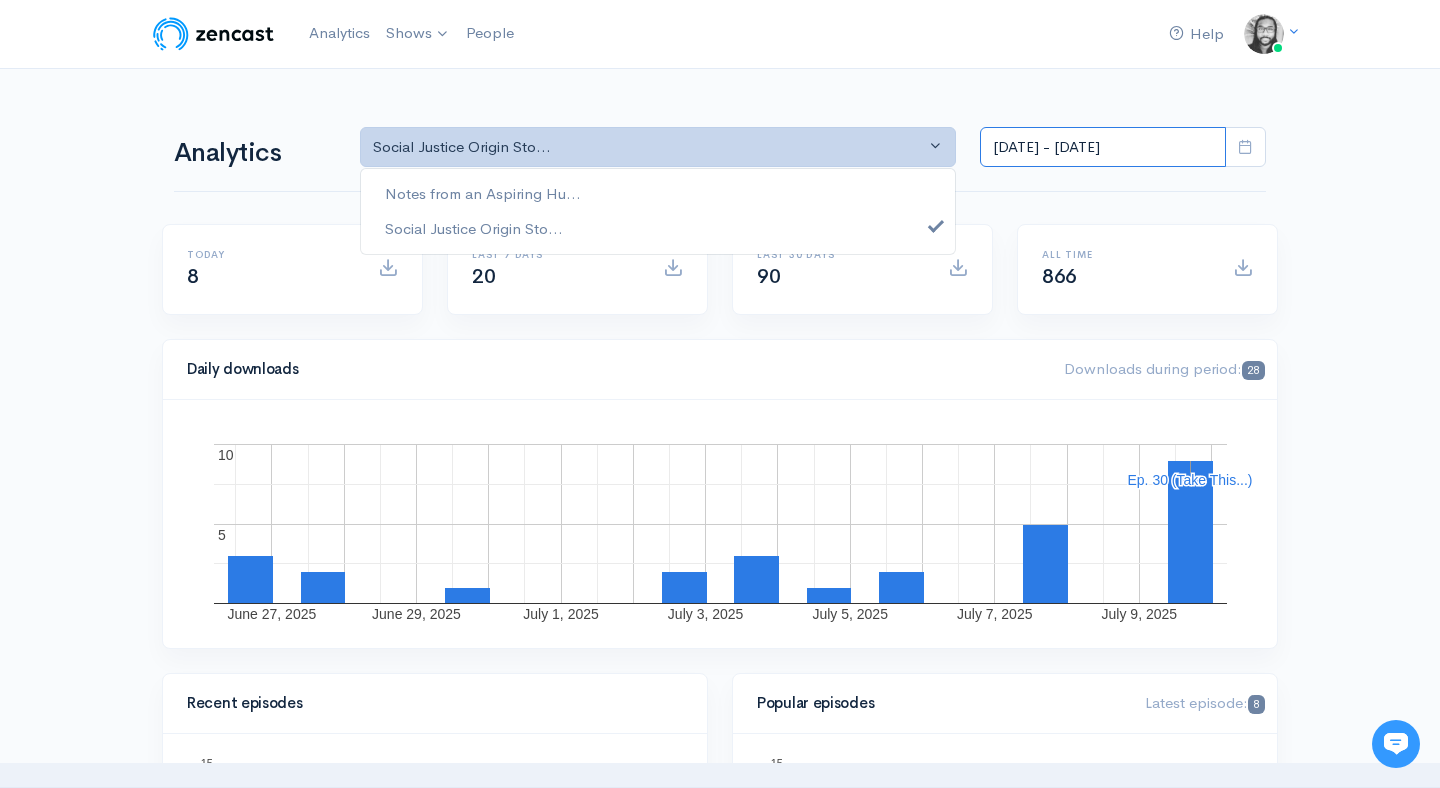 click on "[MONTH] [DAY], [YEAR] - [MONTH] [DAY], [YEAR]" at bounding box center [1103, 147] 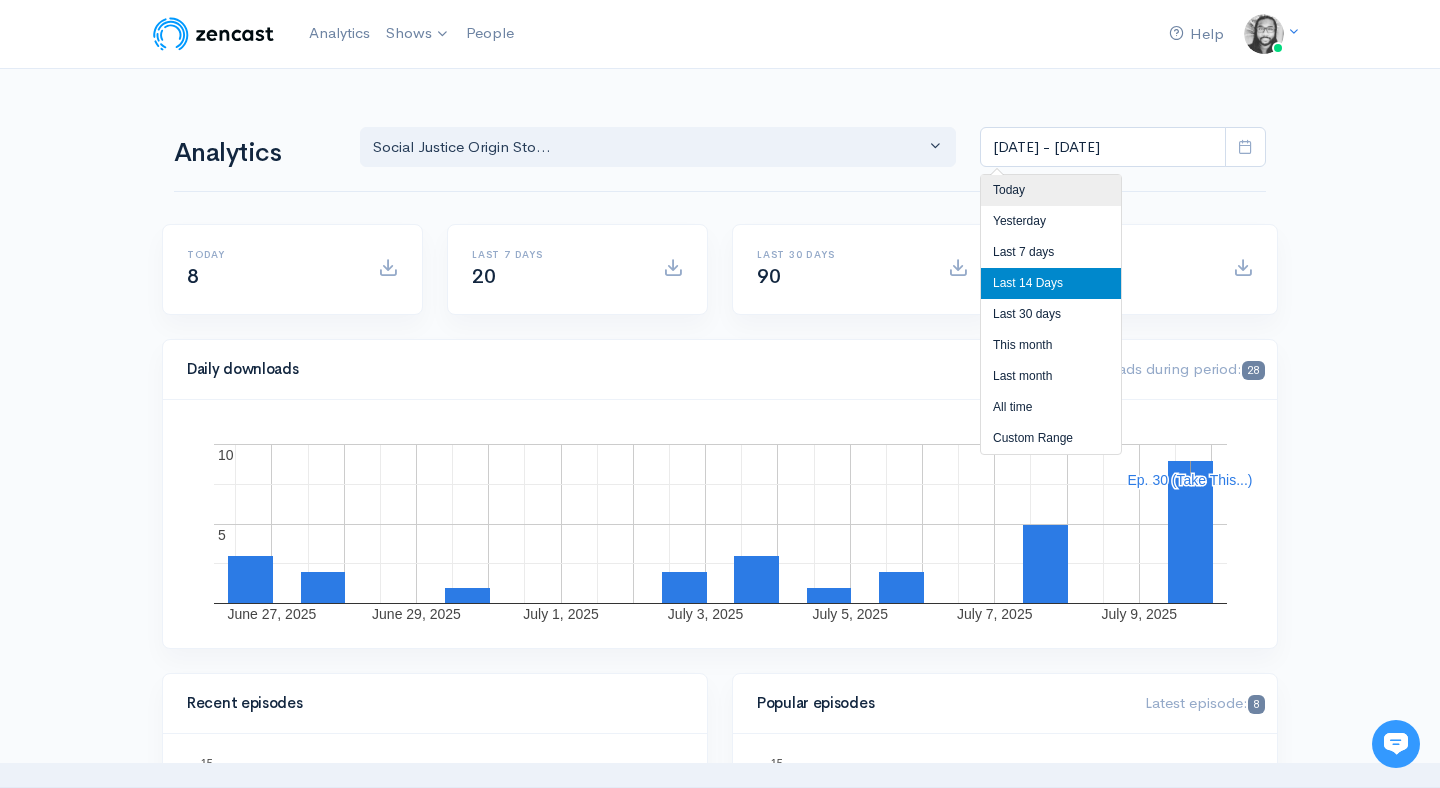 click on "Today" at bounding box center (1051, 190) 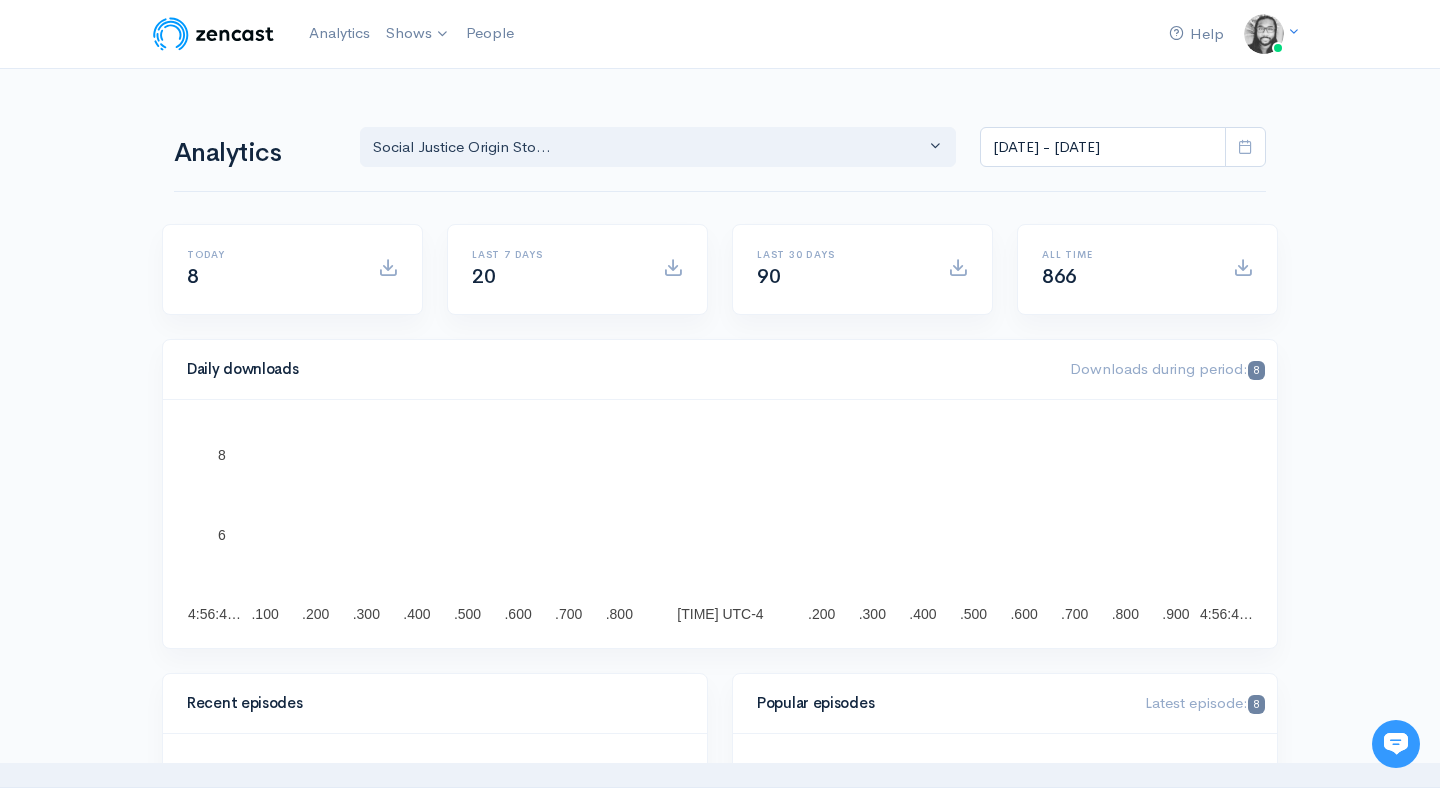 click on "Help
Notifications
View all
Your profile   Team settings     Default team   Current     Logout
Analytics
Shows
Social Justice Origin Stories
Notes from an Aspiring Humanitarian
Add a new show
People
Analytics
Notes from an Aspiring Hu... Social Justice Origin Sto... Social Justice Origin Sto...   Notes from an Aspiring Hu... Social Justice Origin Sto...   Jul 9, 2025 - Jul 9, 2025
Today
8
Last 7 days
20
Last 30 days
90       866
Daily downloads
8   .100 6" at bounding box center (720, 1262) 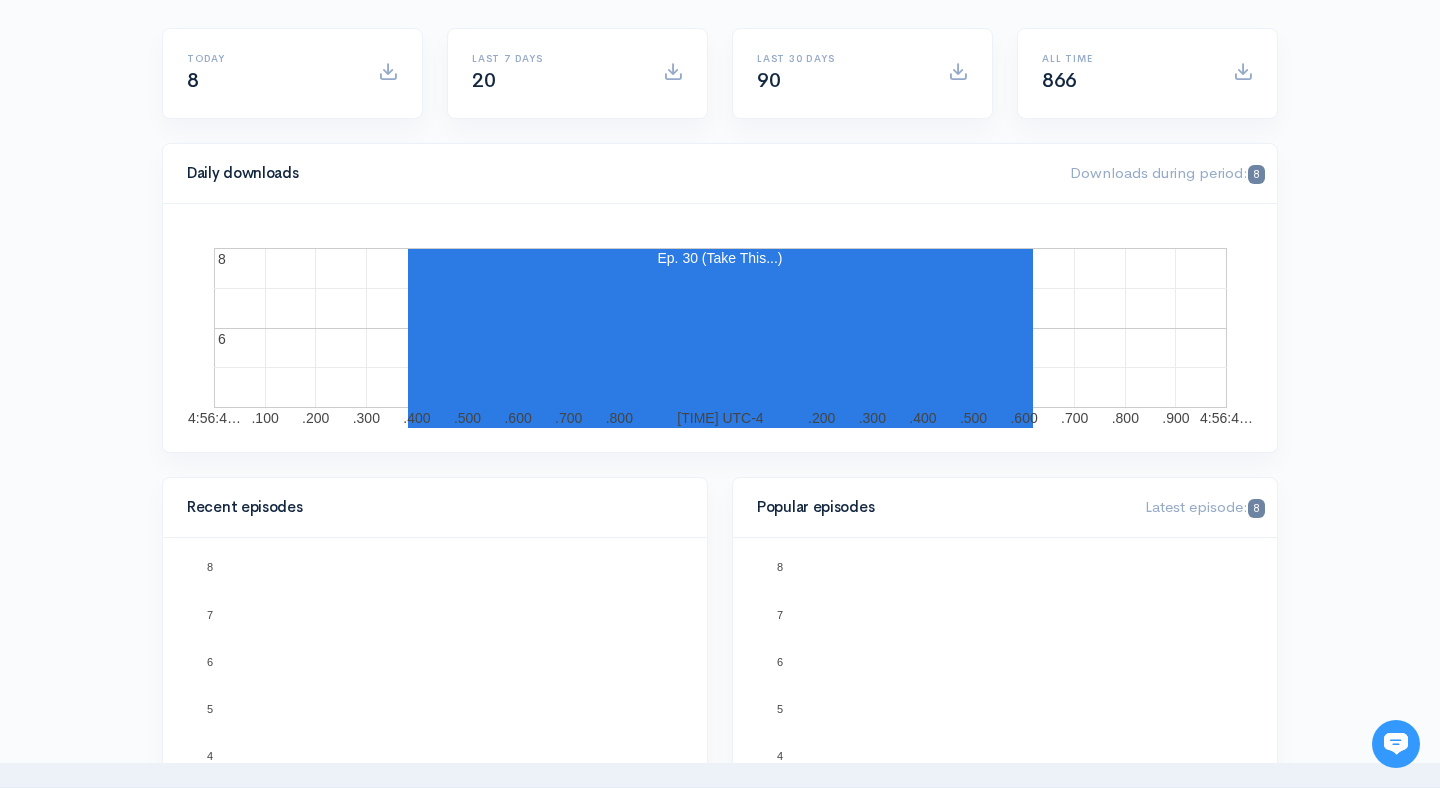 scroll, scrollTop: 198, scrollLeft: 0, axis: vertical 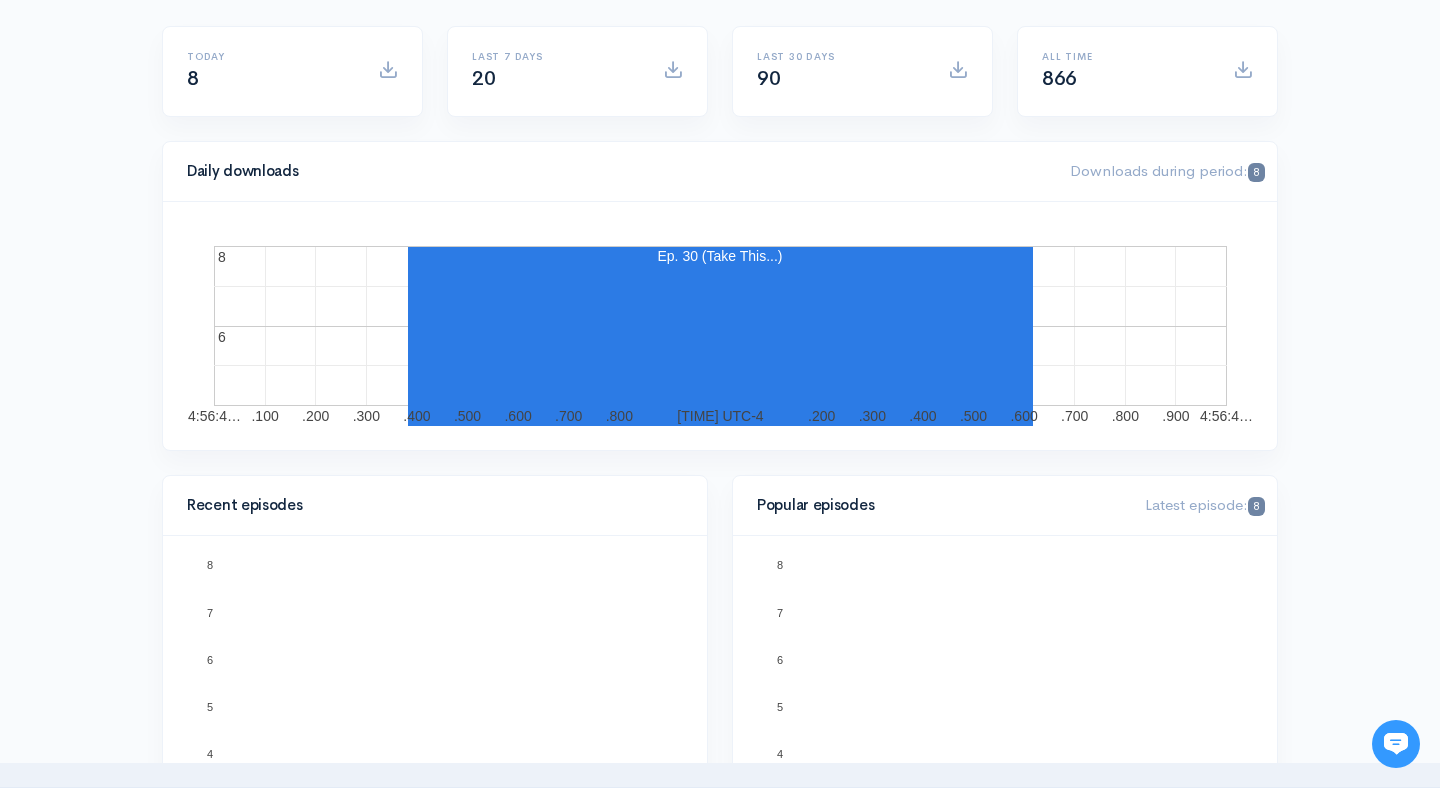 click on "Help
Notifications
View all
Your profile   Team settings     Default team   Current     Logout
Analytics
Shows
Social Justice Origin Stories
Notes from an Aspiring Humanitarian
Add a new show
People
Analytics
Notes from an Aspiring Hu... Social Justice Origin Sto... Social Justice Origin Sto...   Notes from an Aspiring Hu... Social Justice Origin Sto...   Jul 9, 2025 - Jul 9, 2025
Today
8
Last 7 days
20
Last 30 days
90       866
Daily downloads
8   .100 6" at bounding box center (720, 1064) 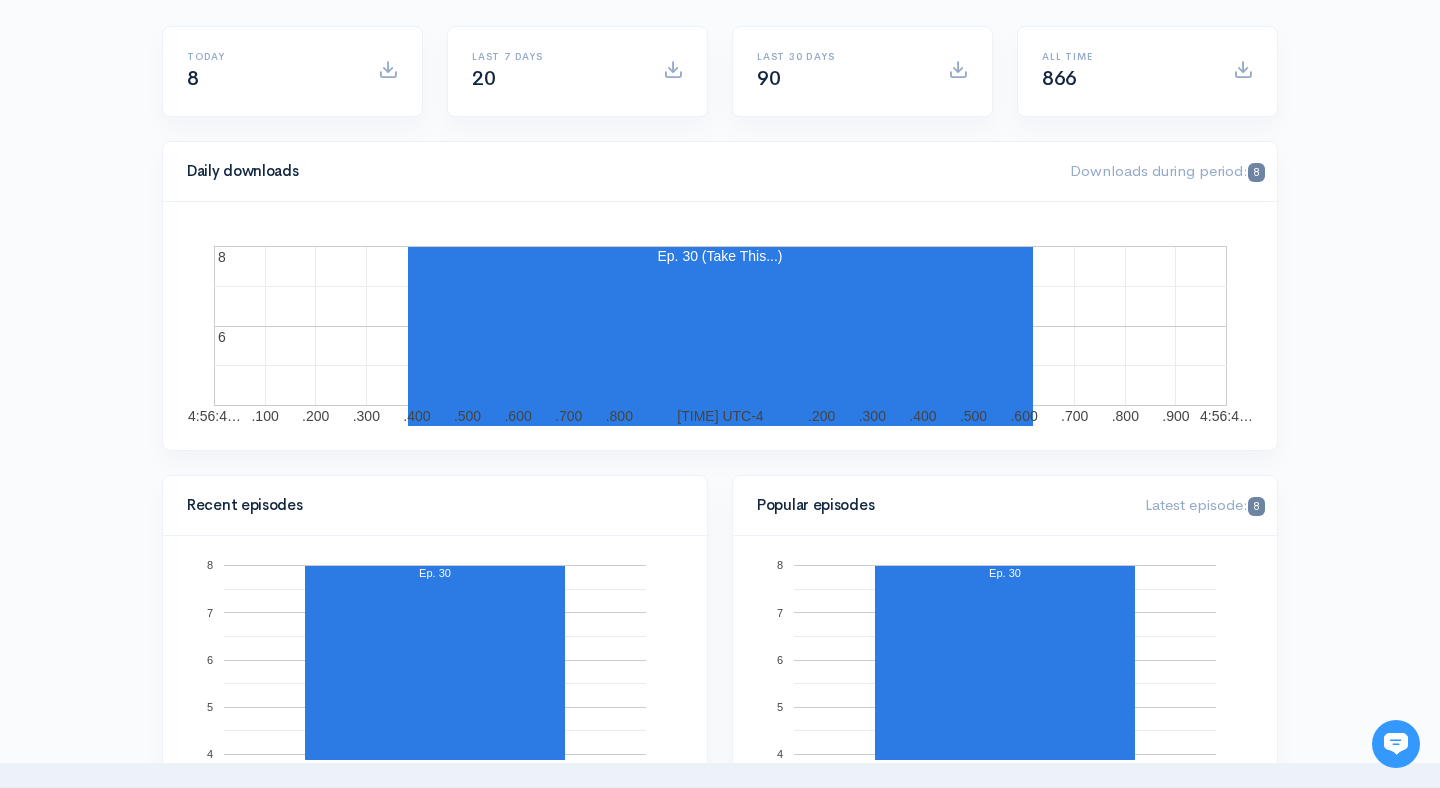 click on "Help
Notifications
View all
Your profile   Team settings     Default team   Current     Logout
Analytics
Shows
Social Justice Origin Stories
Notes from an Aspiring Humanitarian
Add a new show
People
Analytics
Notes from an Aspiring Hu... Social Justice Origin Sto... Social Justice Origin Sto...   Notes from an Aspiring Hu... Social Justice Origin Sto...   Jul 9, 2025 - Jul 9, 2025
Today
8
Last 7 days
20
Last 30 days
90       866
Daily downloads
8   .100 6" at bounding box center [720, 1064] 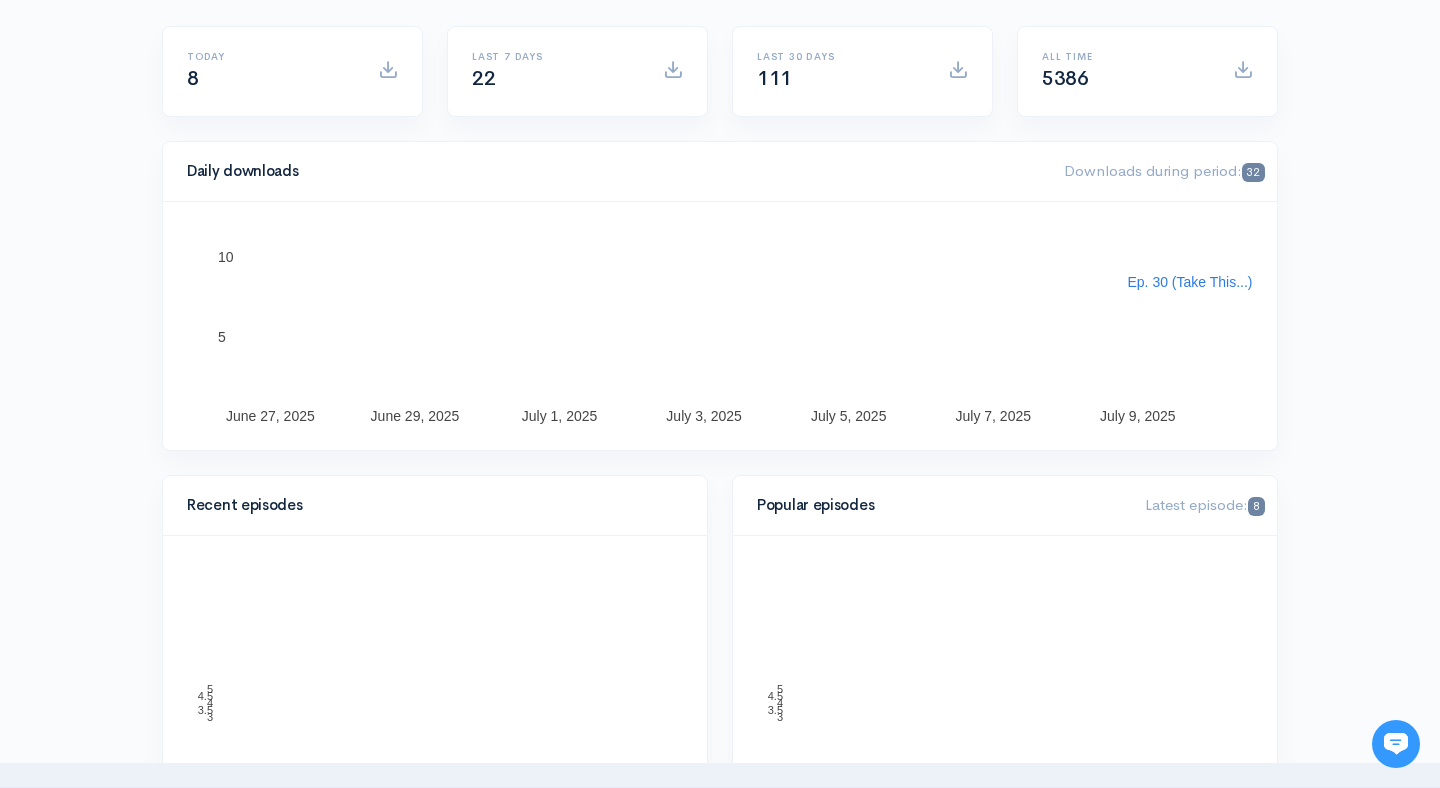 scroll, scrollTop: 198, scrollLeft: 0, axis: vertical 